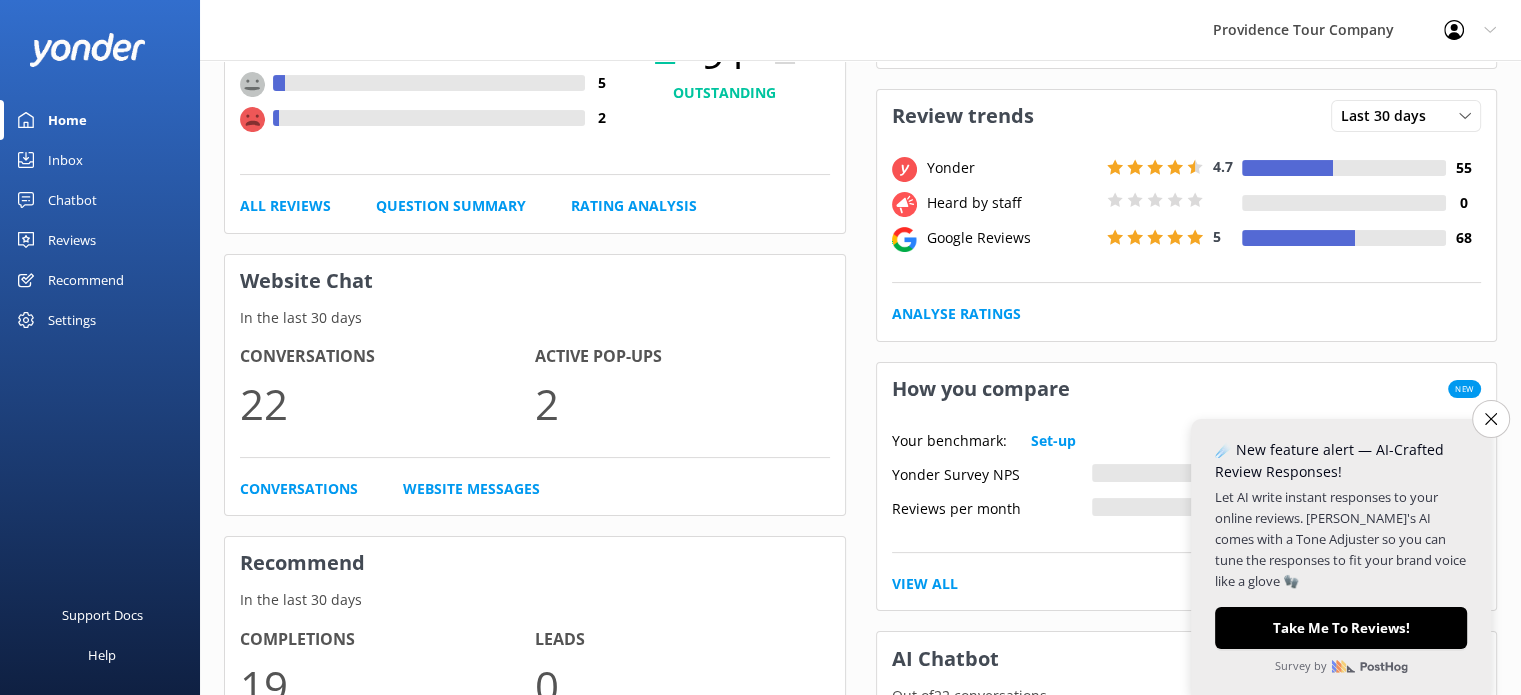 scroll, scrollTop: 300, scrollLeft: 0, axis: vertical 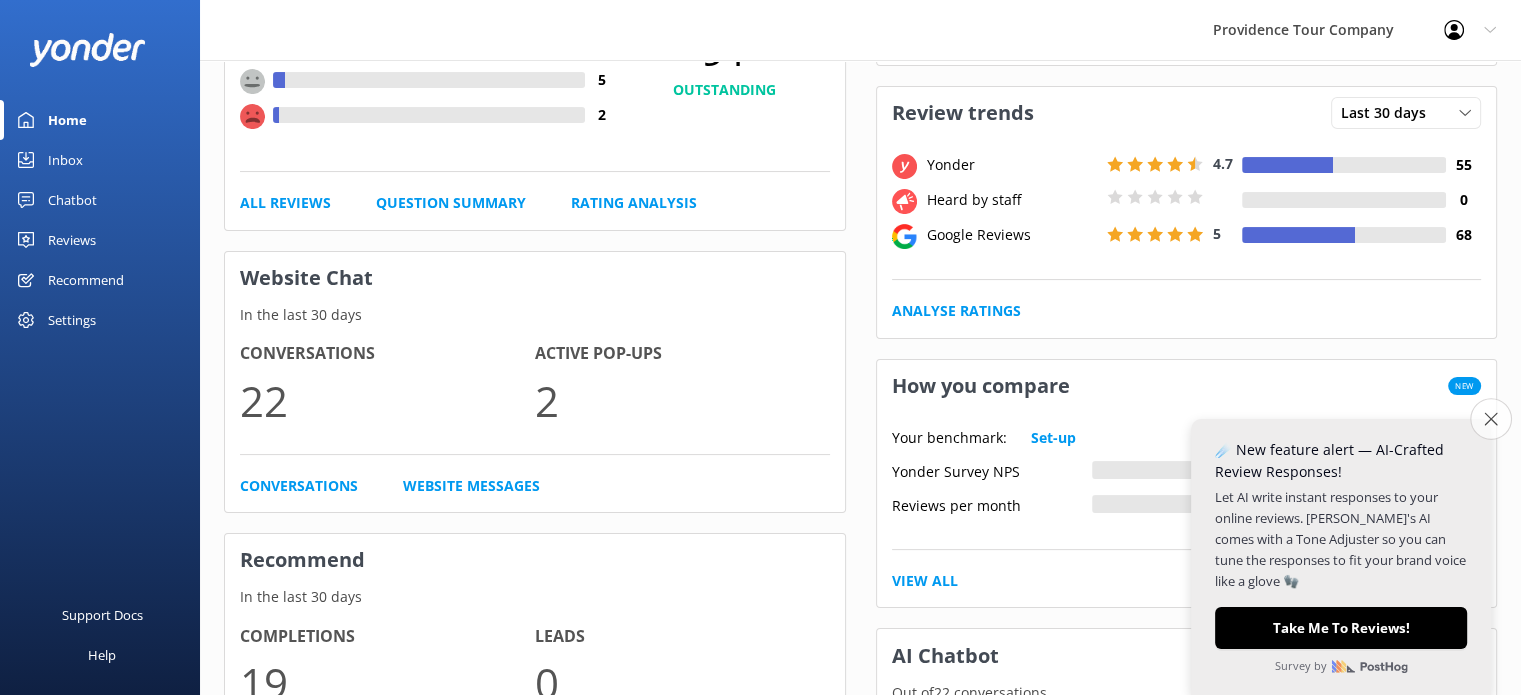 click 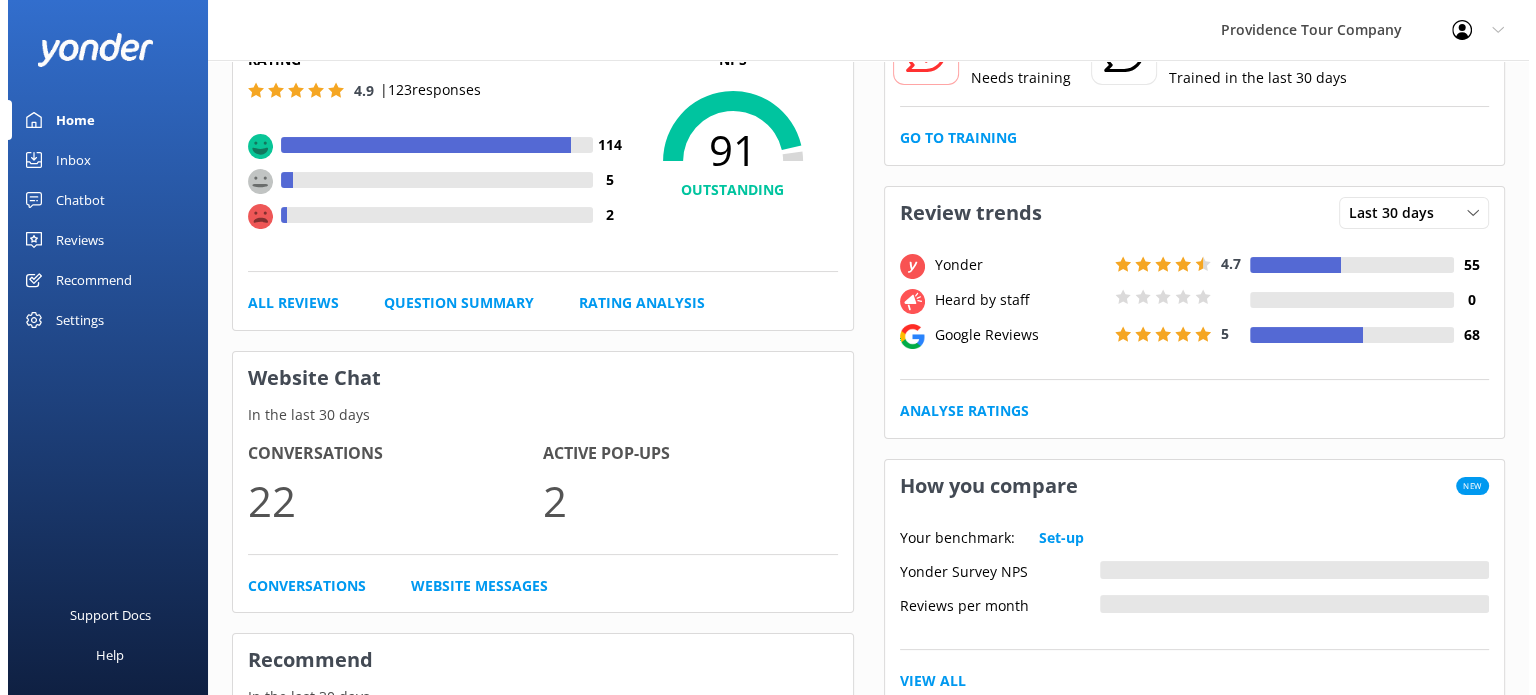 scroll, scrollTop: 0, scrollLeft: 0, axis: both 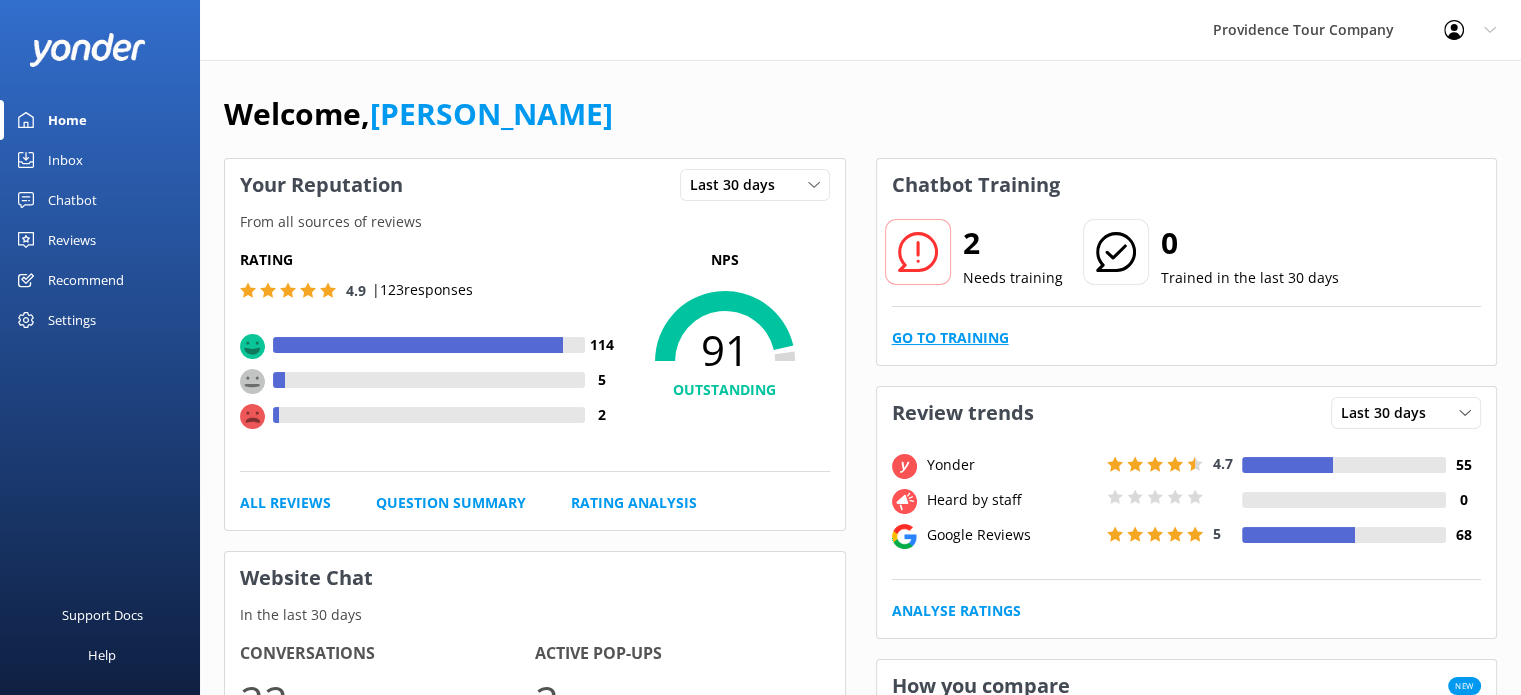 click on "Go to Training" at bounding box center [950, 338] 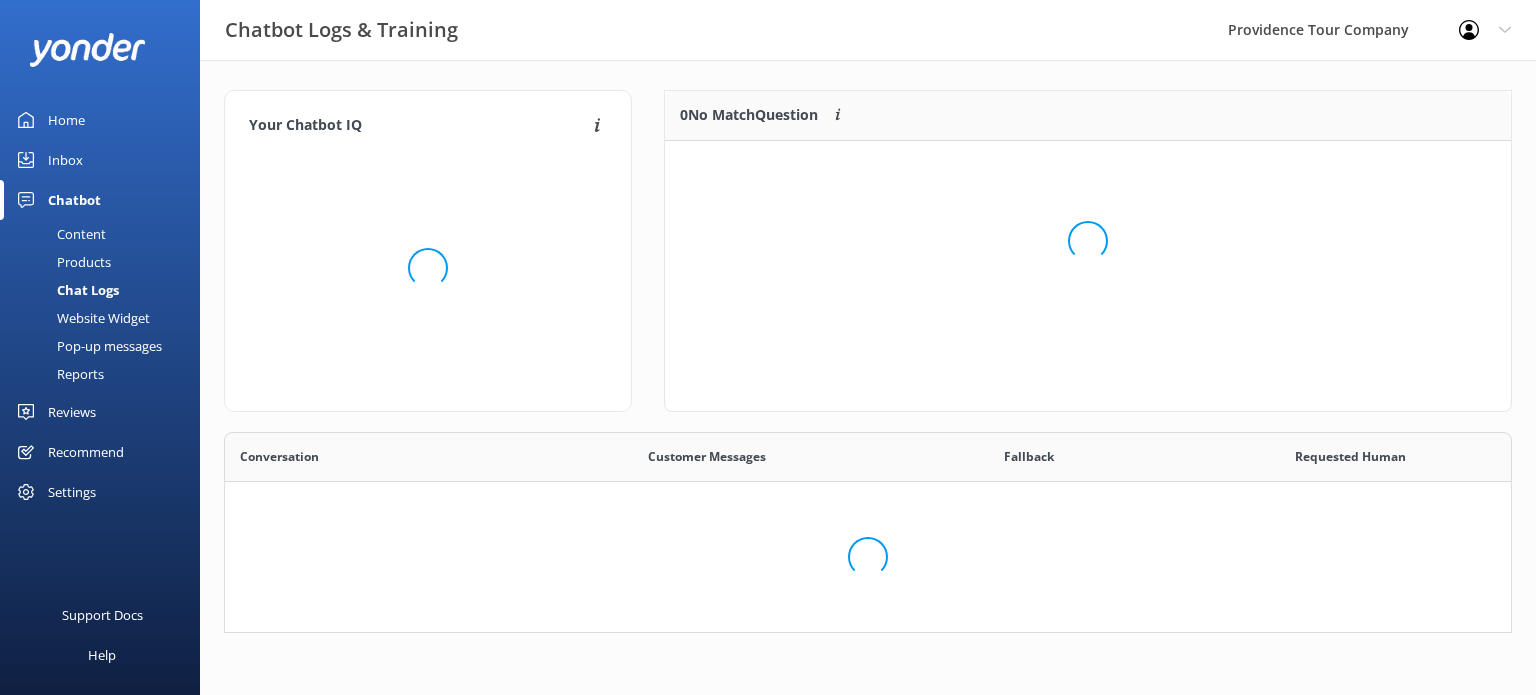scroll, scrollTop: 16, scrollLeft: 16, axis: both 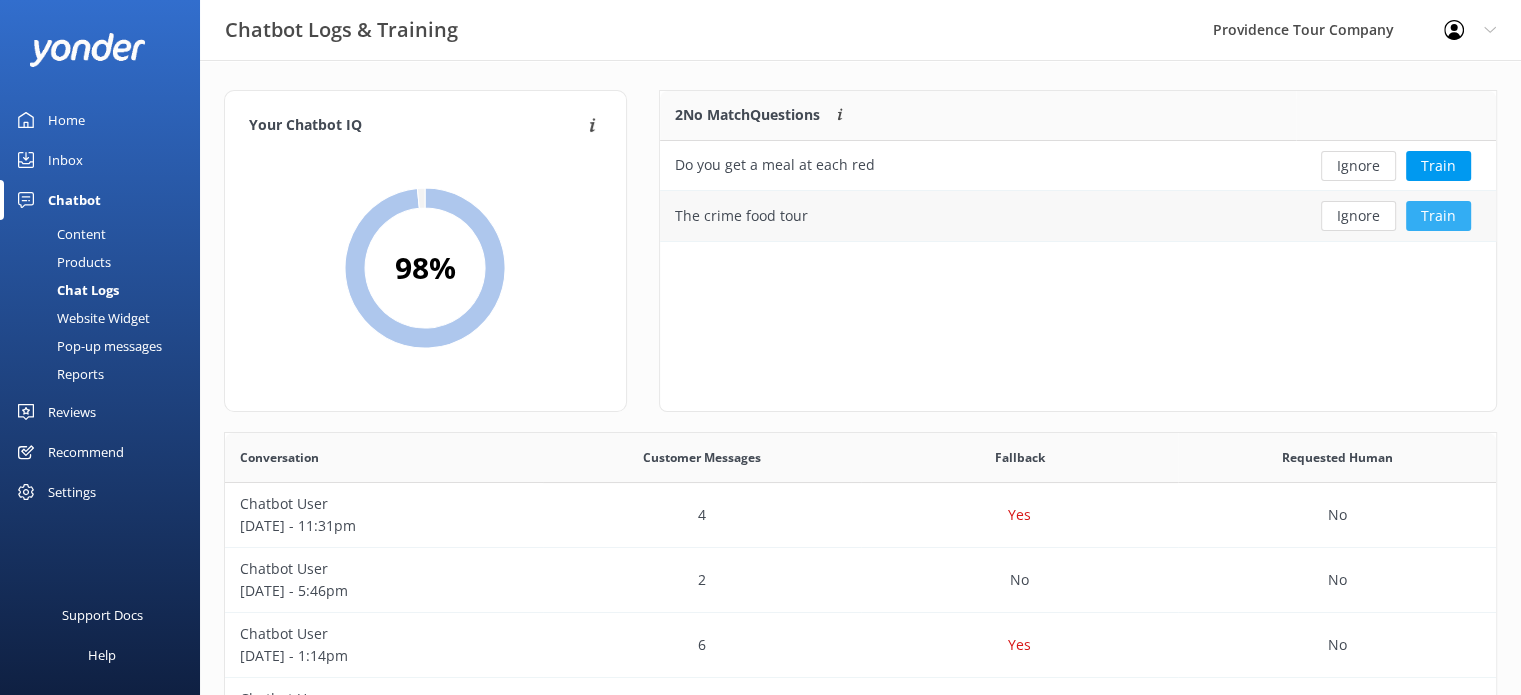 click on "Train" at bounding box center [1438, 216] 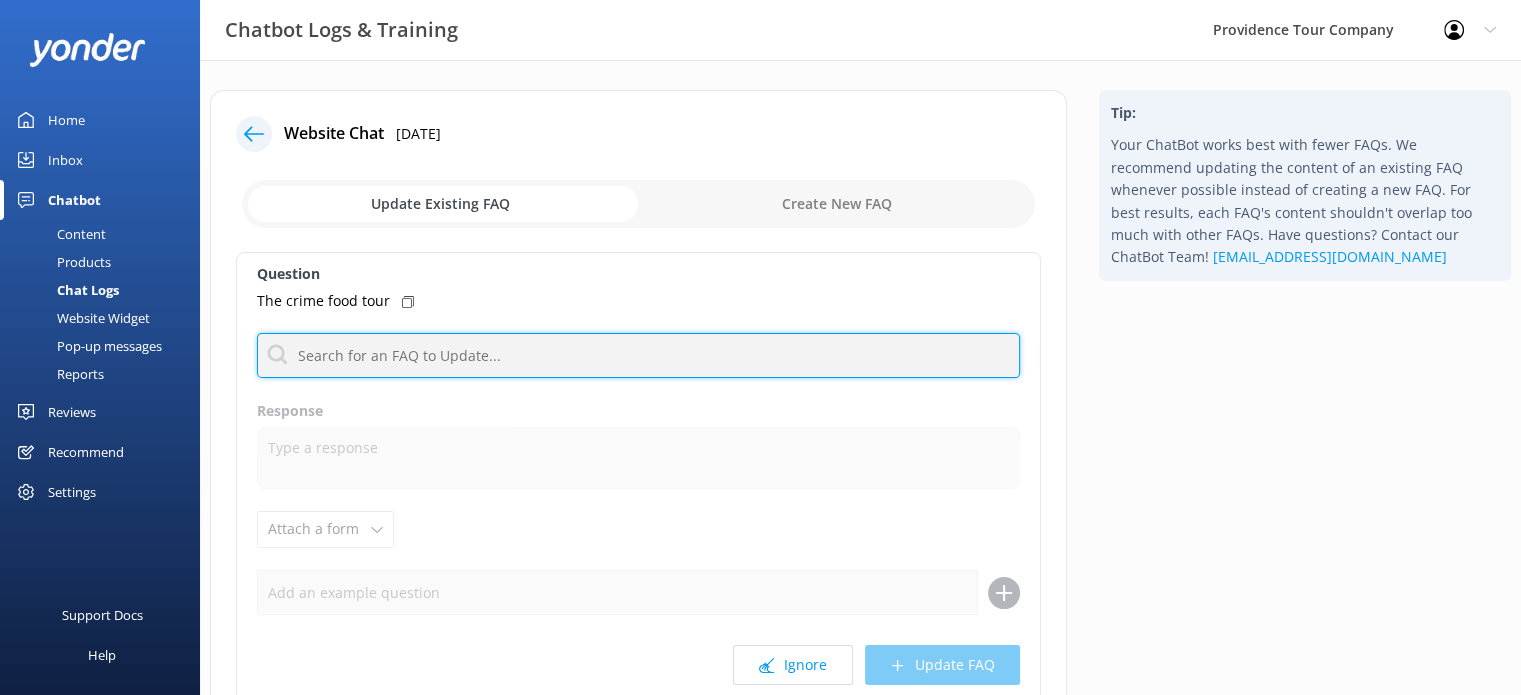 click at bounding box center (638, 355) 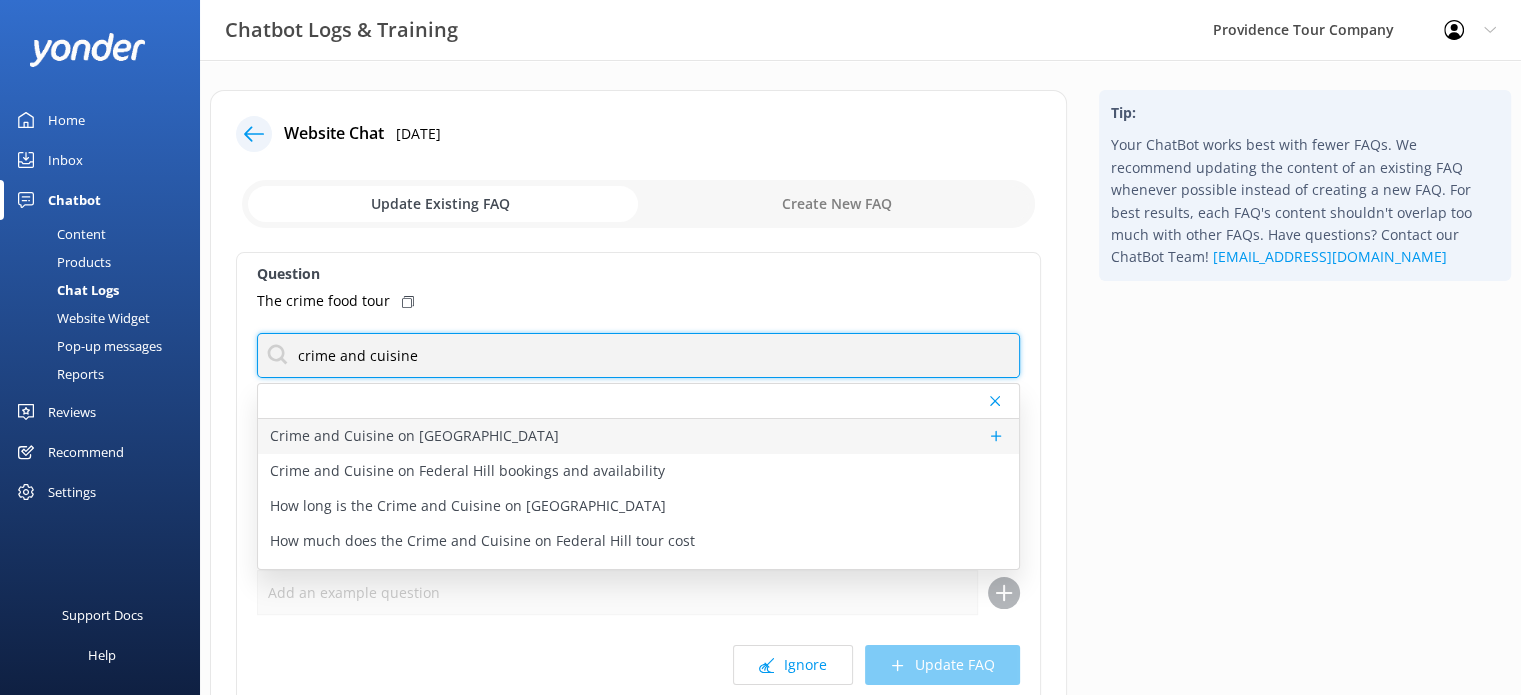 type on "crime and cuisine" 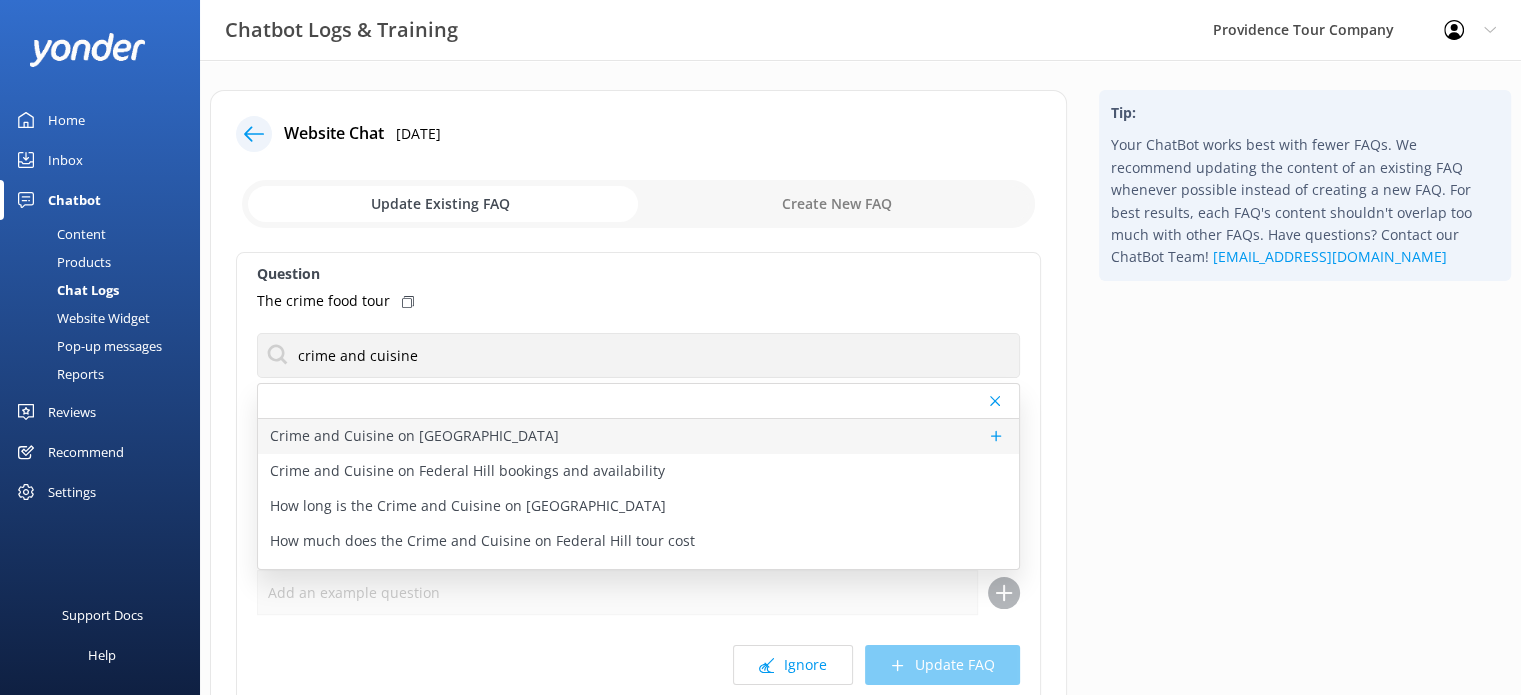click on "Crime and Cuisine on [GEOGRAPHIC_DATA]" at bounding box center (414, 436) 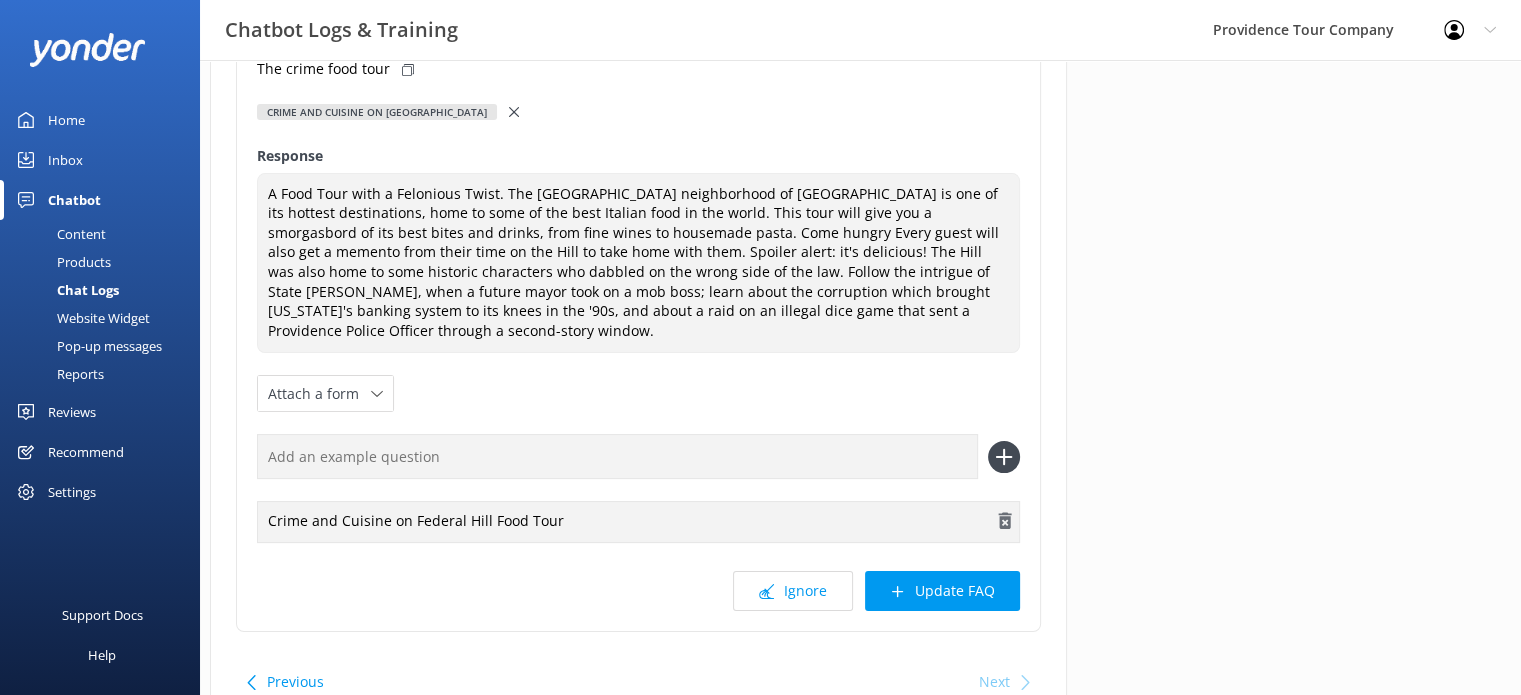 scroll, scrollTop: 300, scrollLeft: 0, axis: vertical 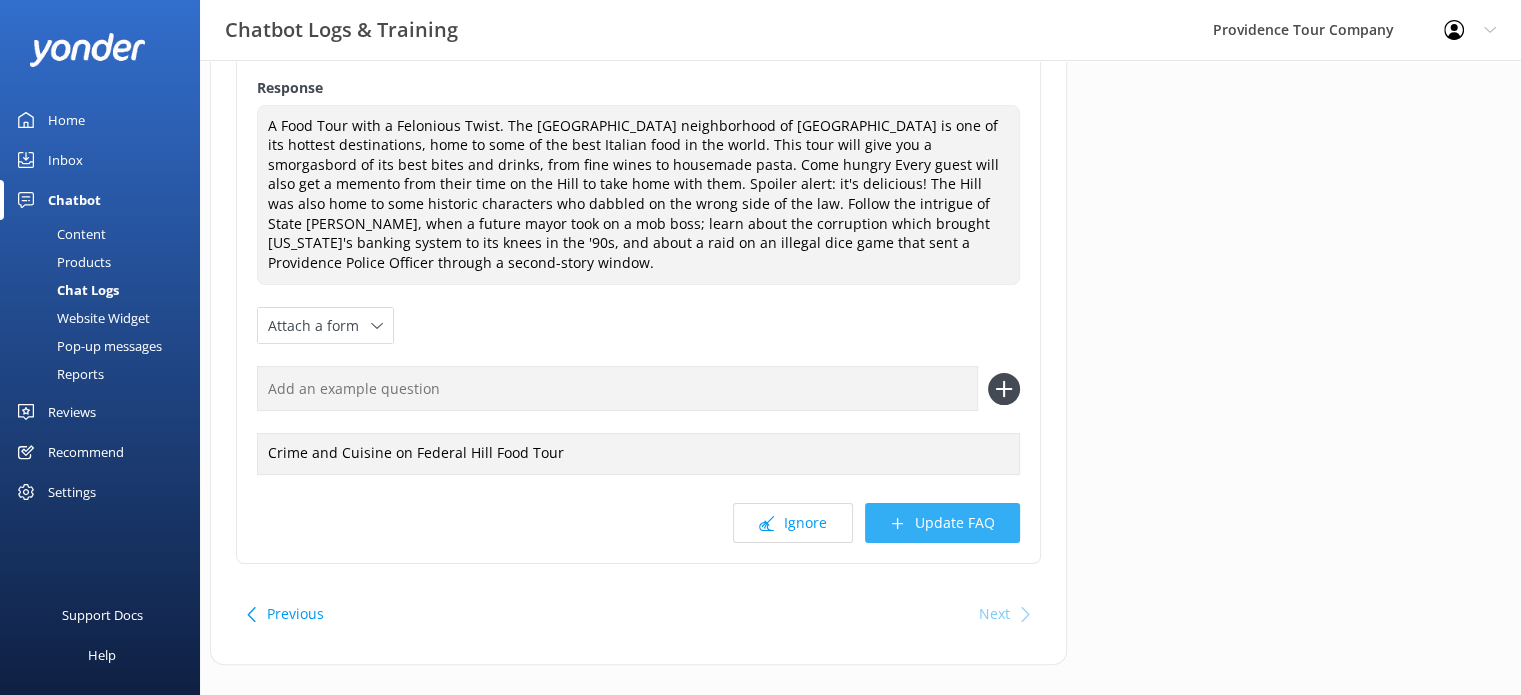 click on "Update FAQ" at bounding box center (942, 523) 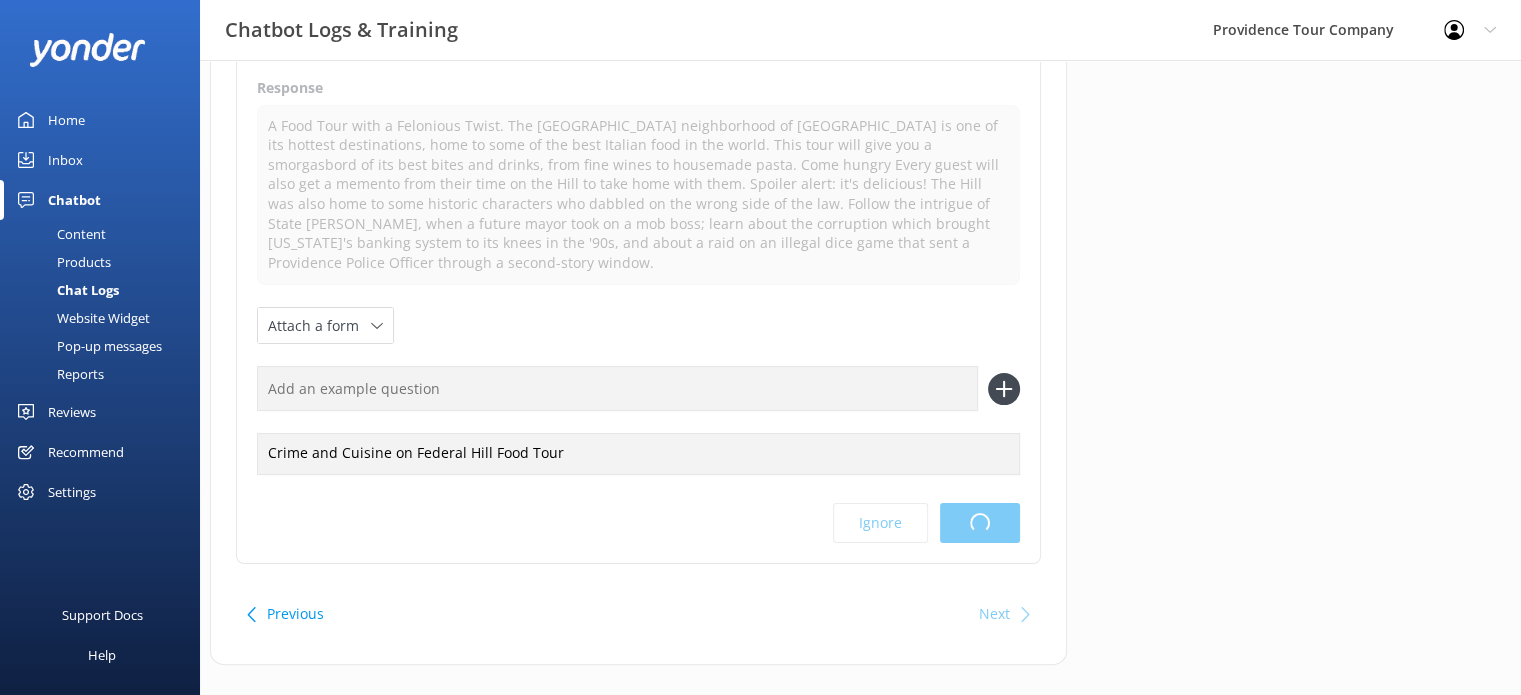 scroll, scrollTop: 0, scrollLeft: 0, axis: both 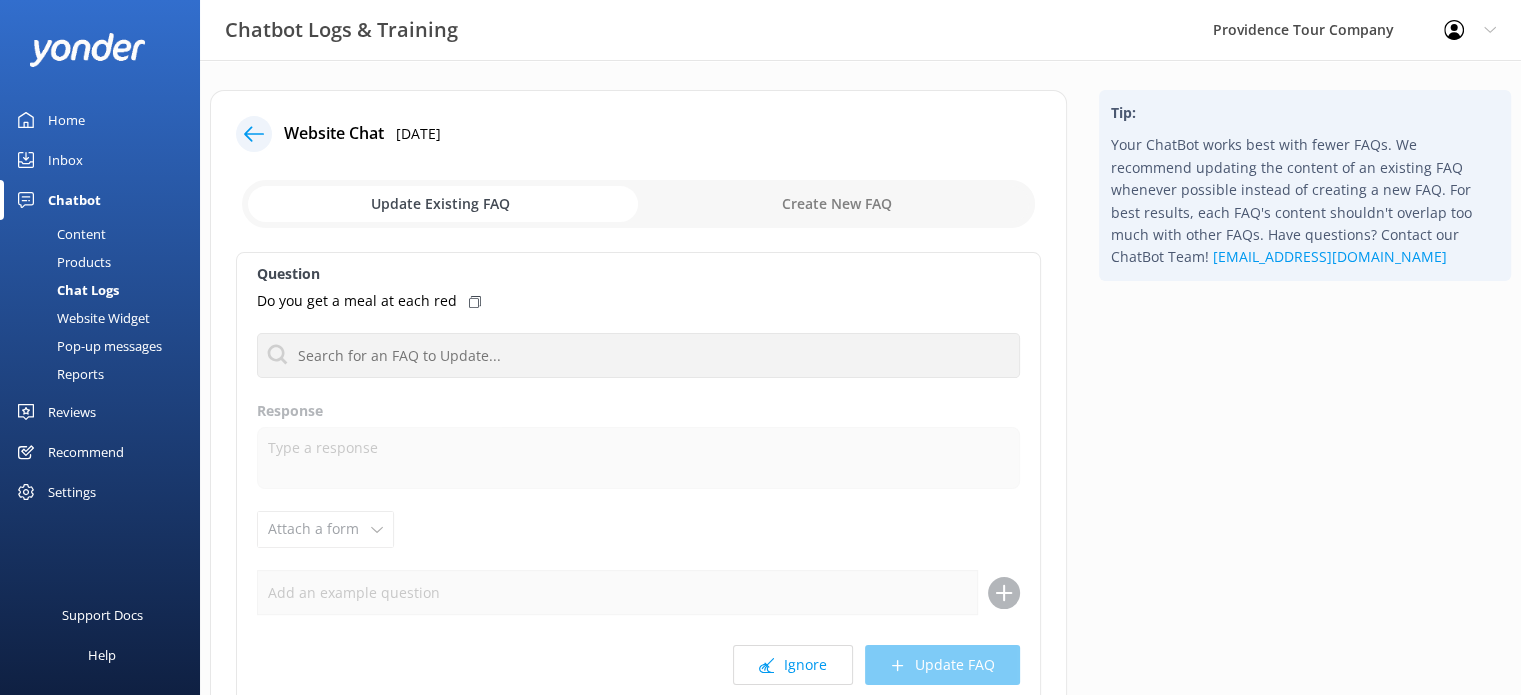 click 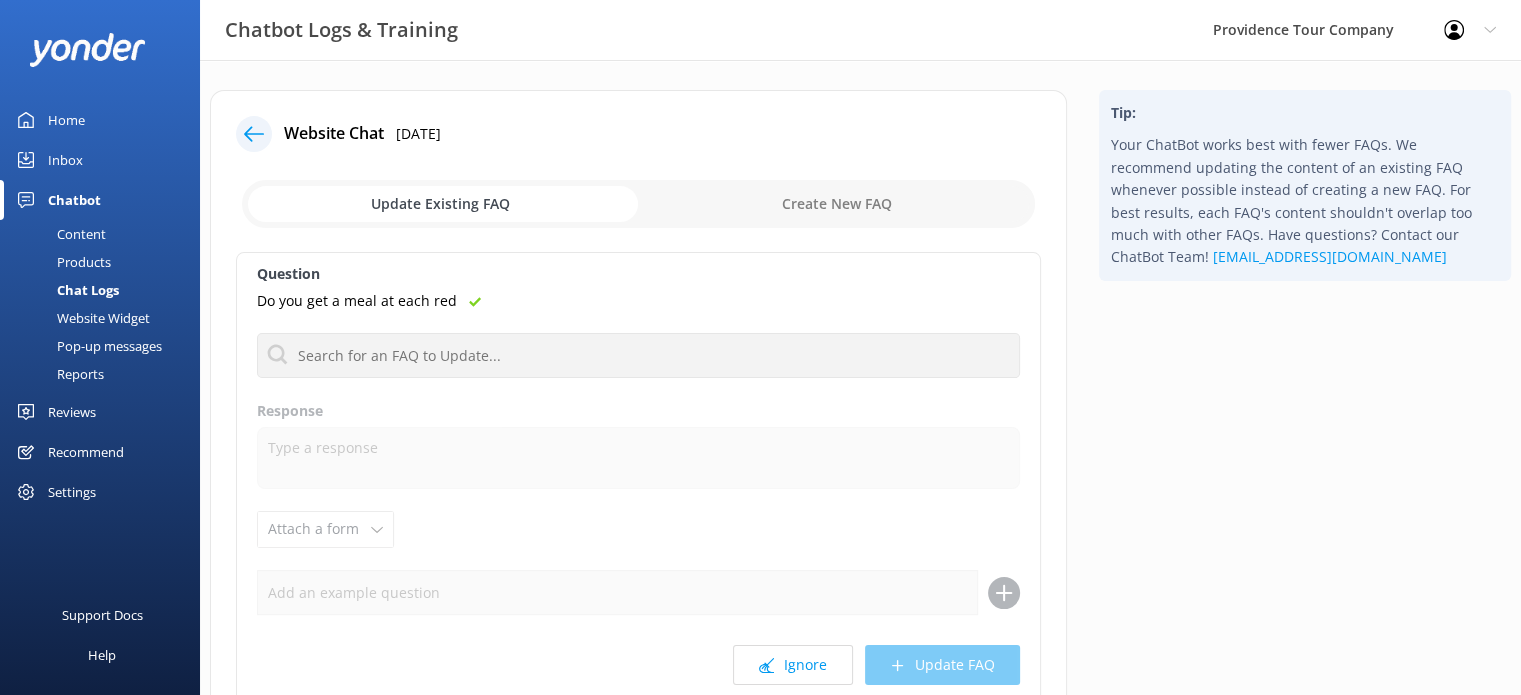 click 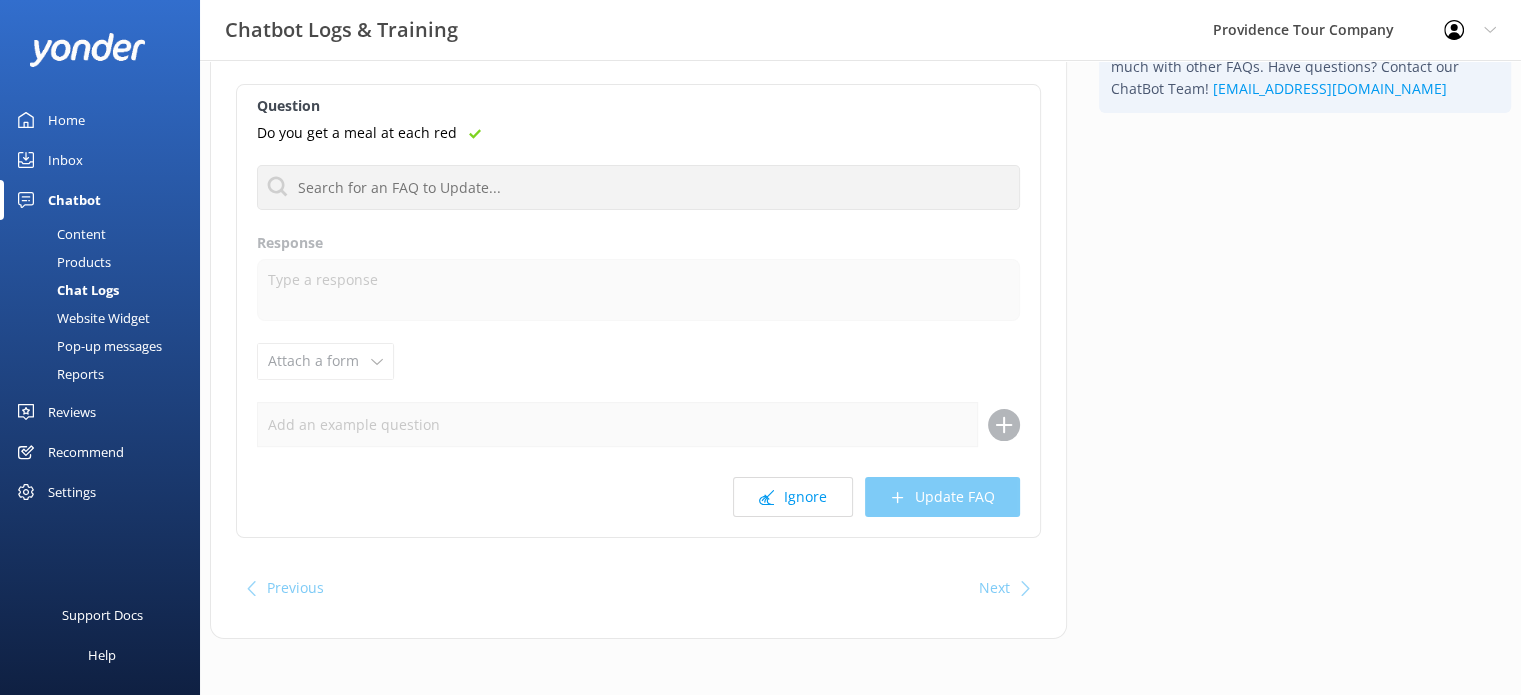 scroll, scrollTop: 170, scrollLeft: 0, axis: vertical 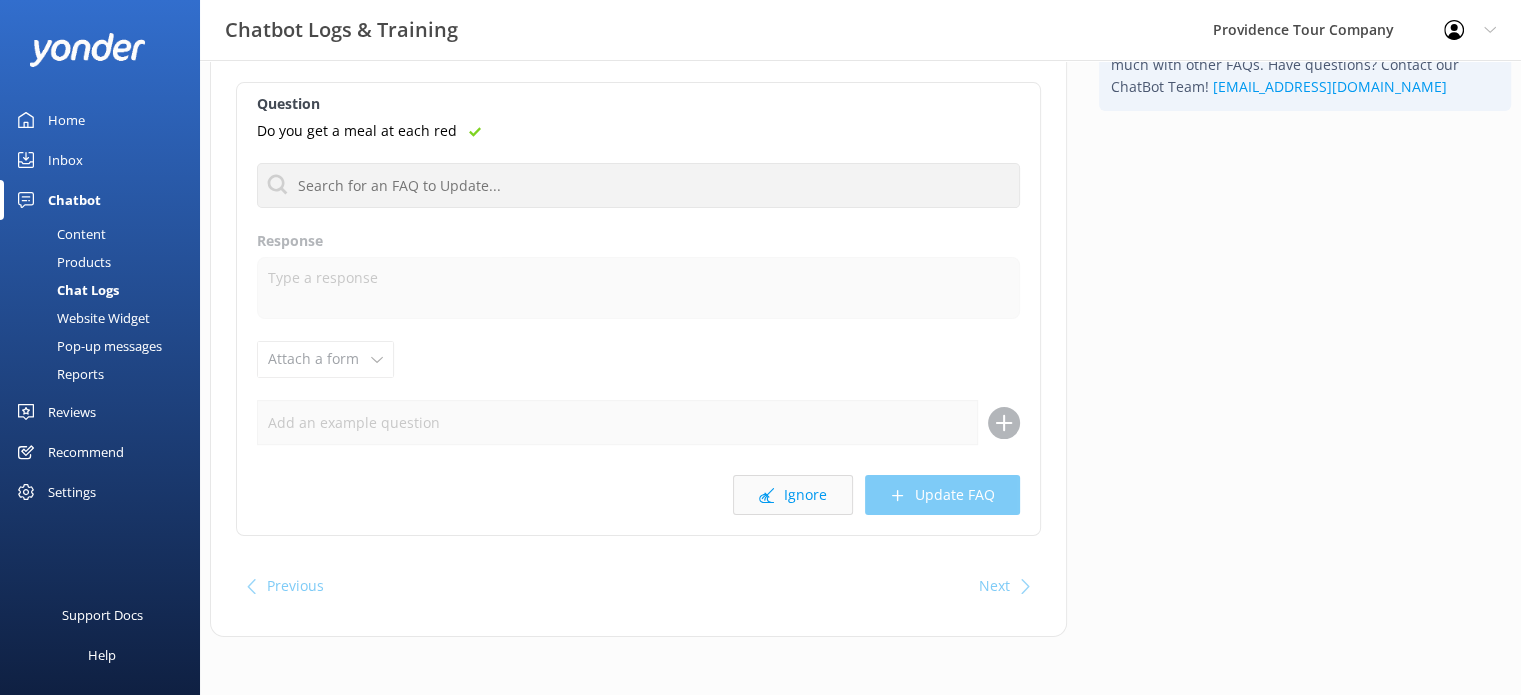 click on "Ignore" at bounding box center (793, 495) 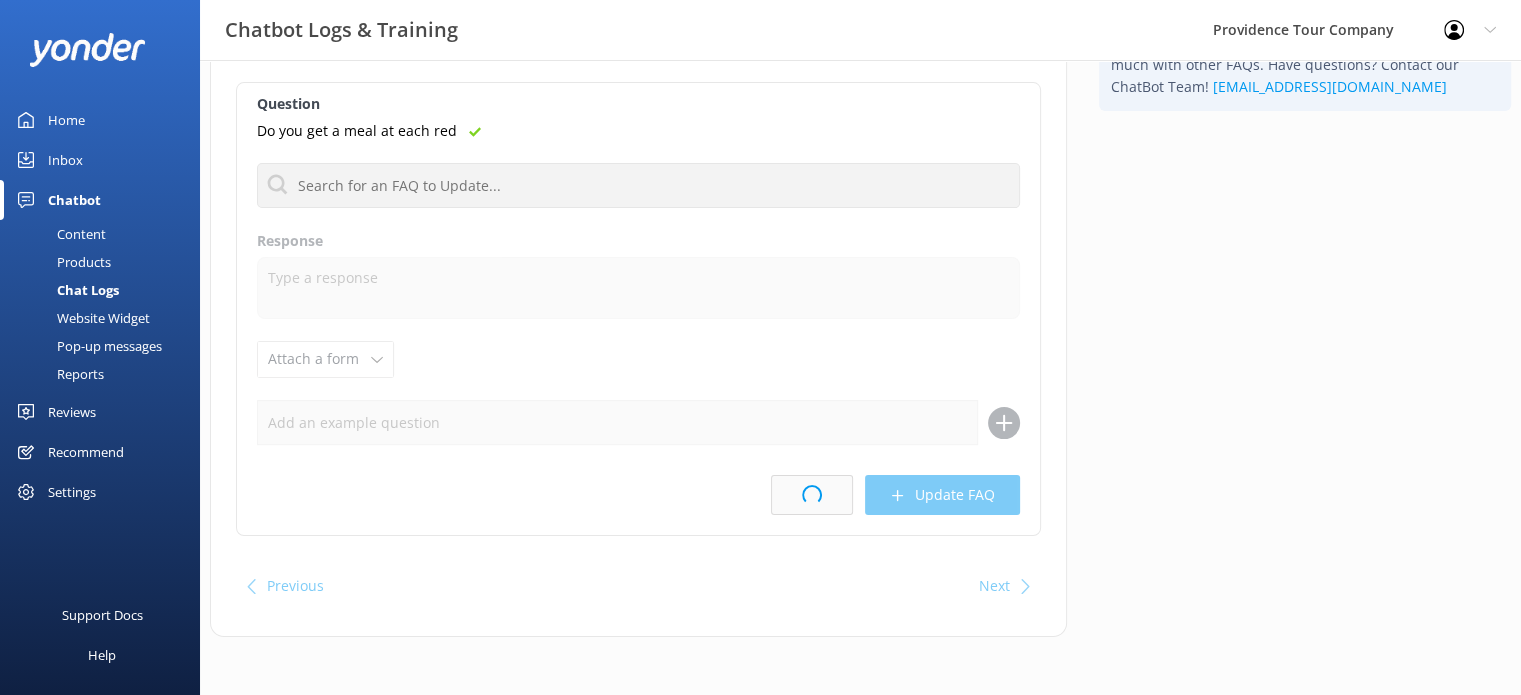 scroll, scrollTop: 0, scrollLeft: 0, axis: both 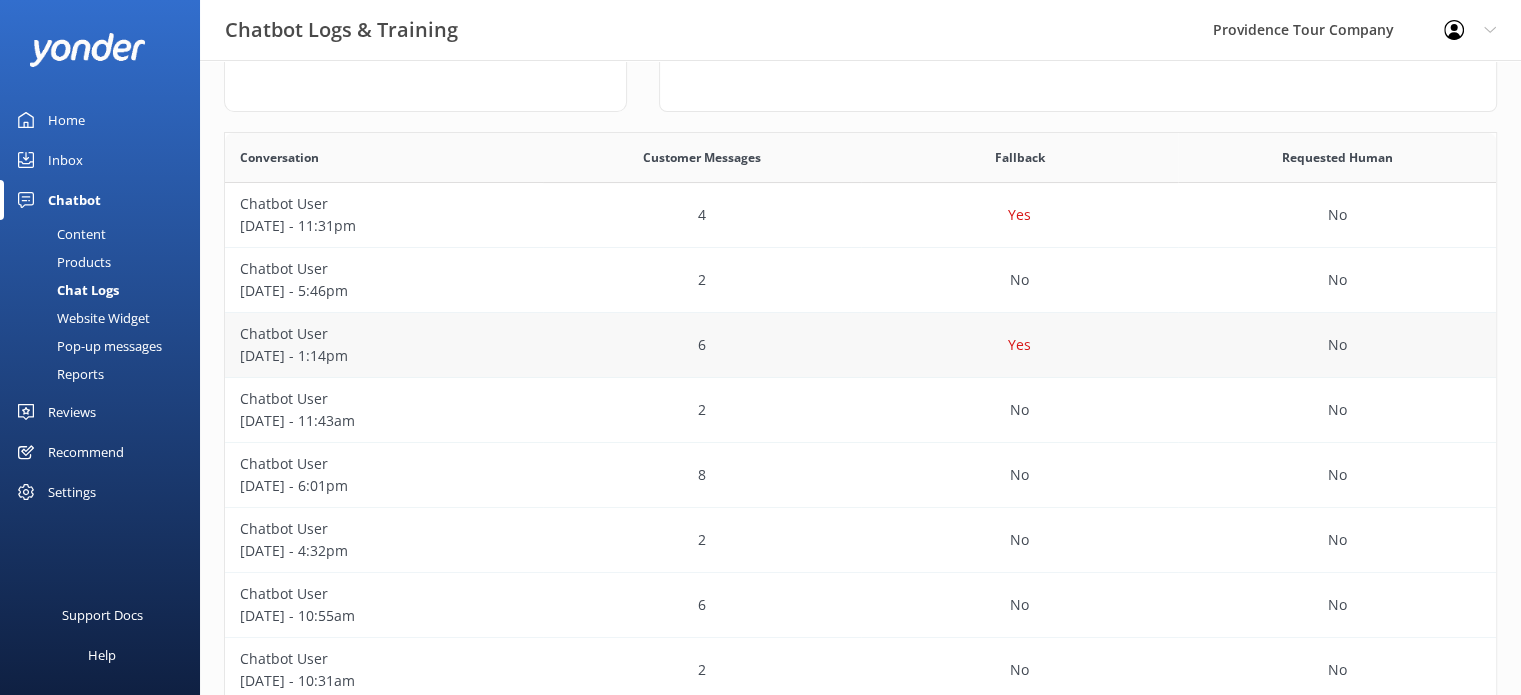 click on "[DATE] - 1:14pm" at bounding box center [384, 356] 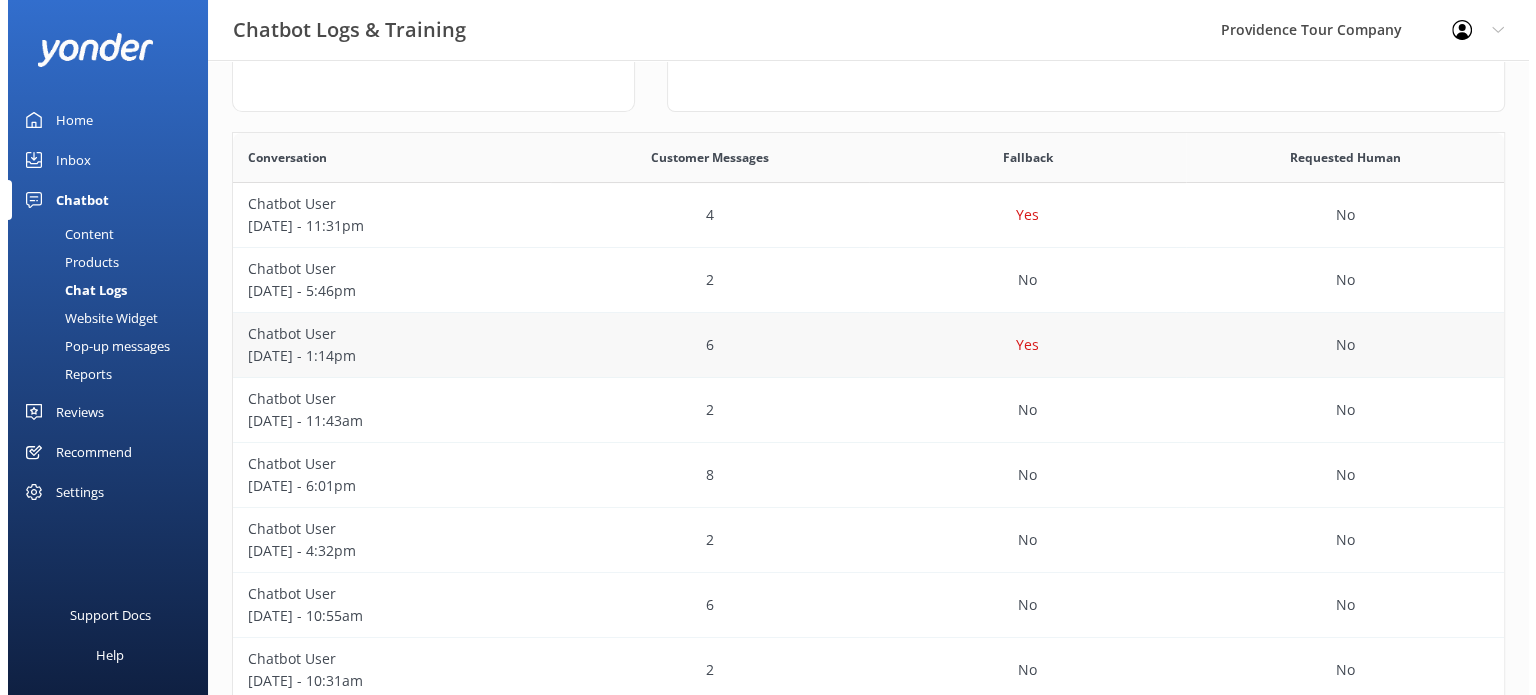 scroll, scrollTop: 0, scrollLeft: 0, axis: both 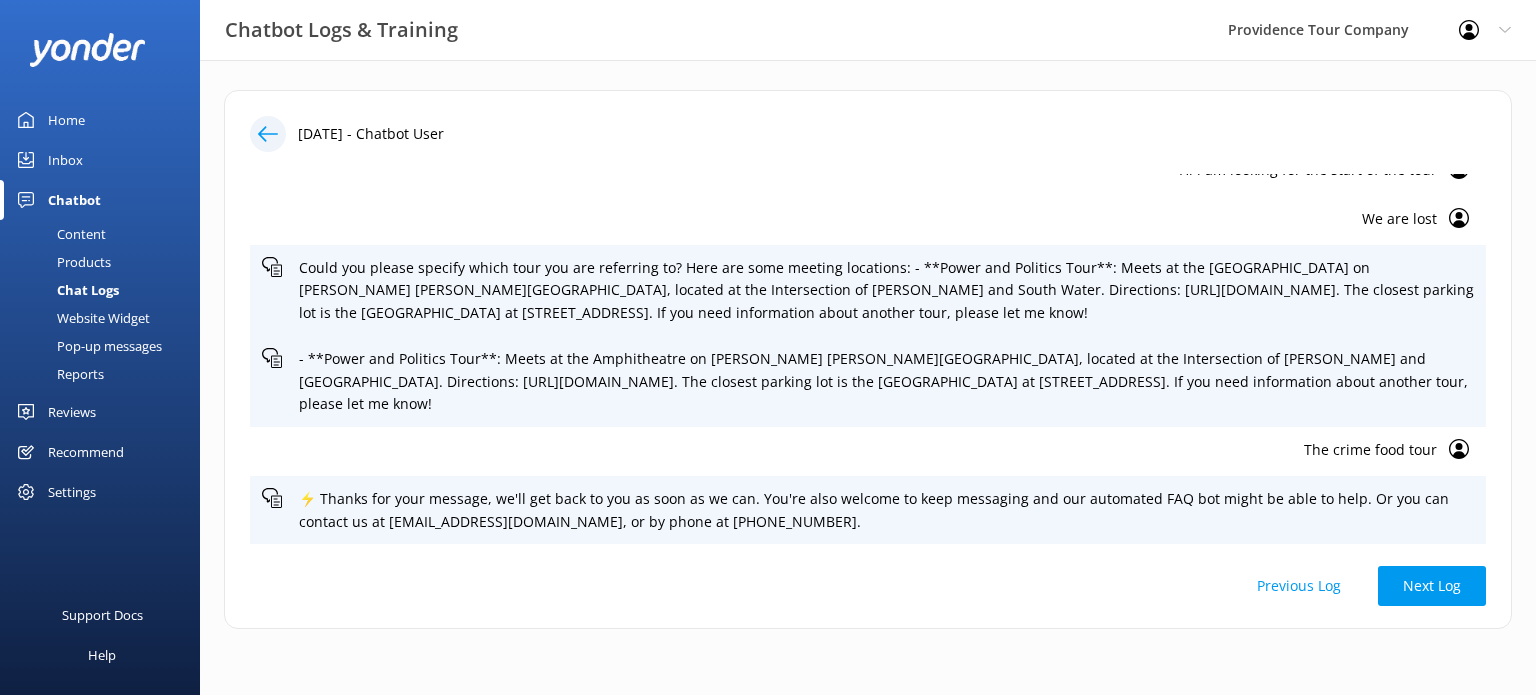 click at bounding box center (268, 134) 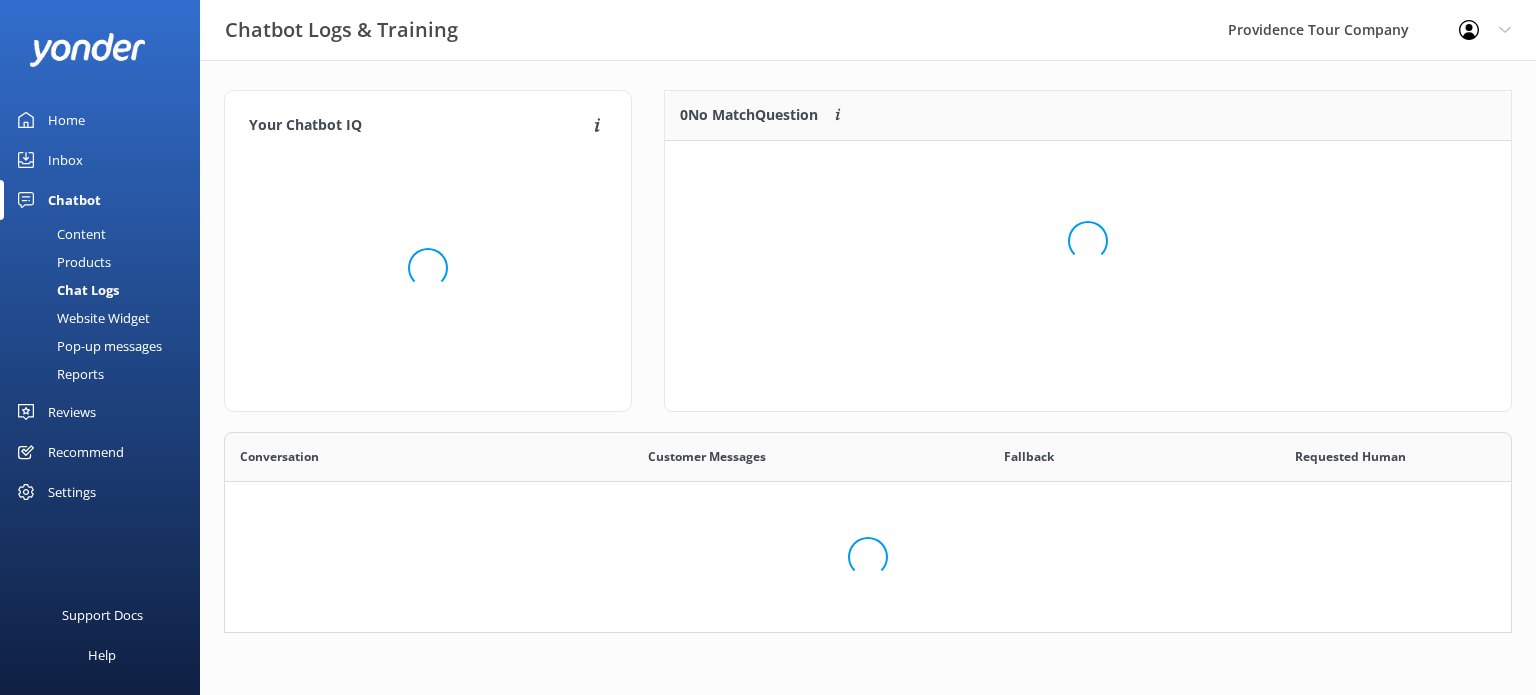 scroll, scrollTop: 16, scrollLeft: 16, axis: both 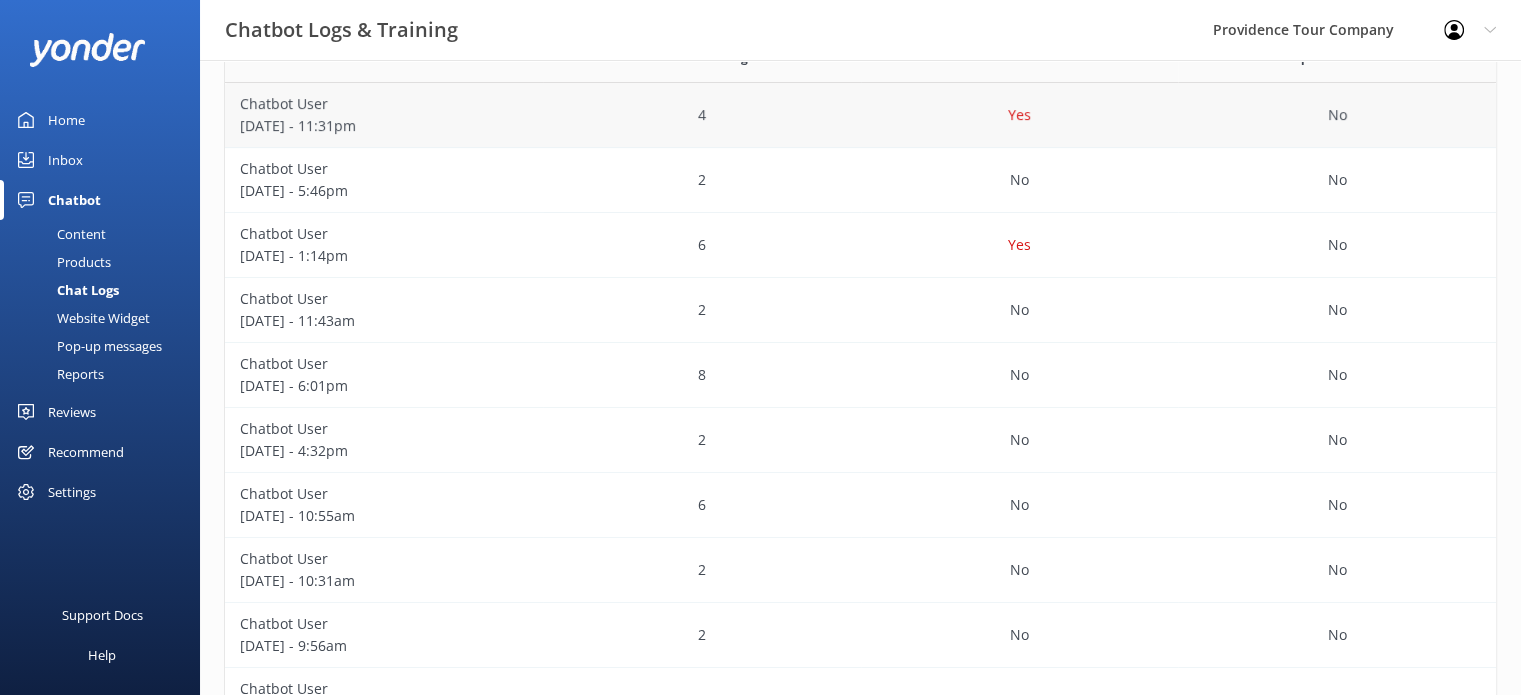 click on "4" at bounding box center (702, 115) 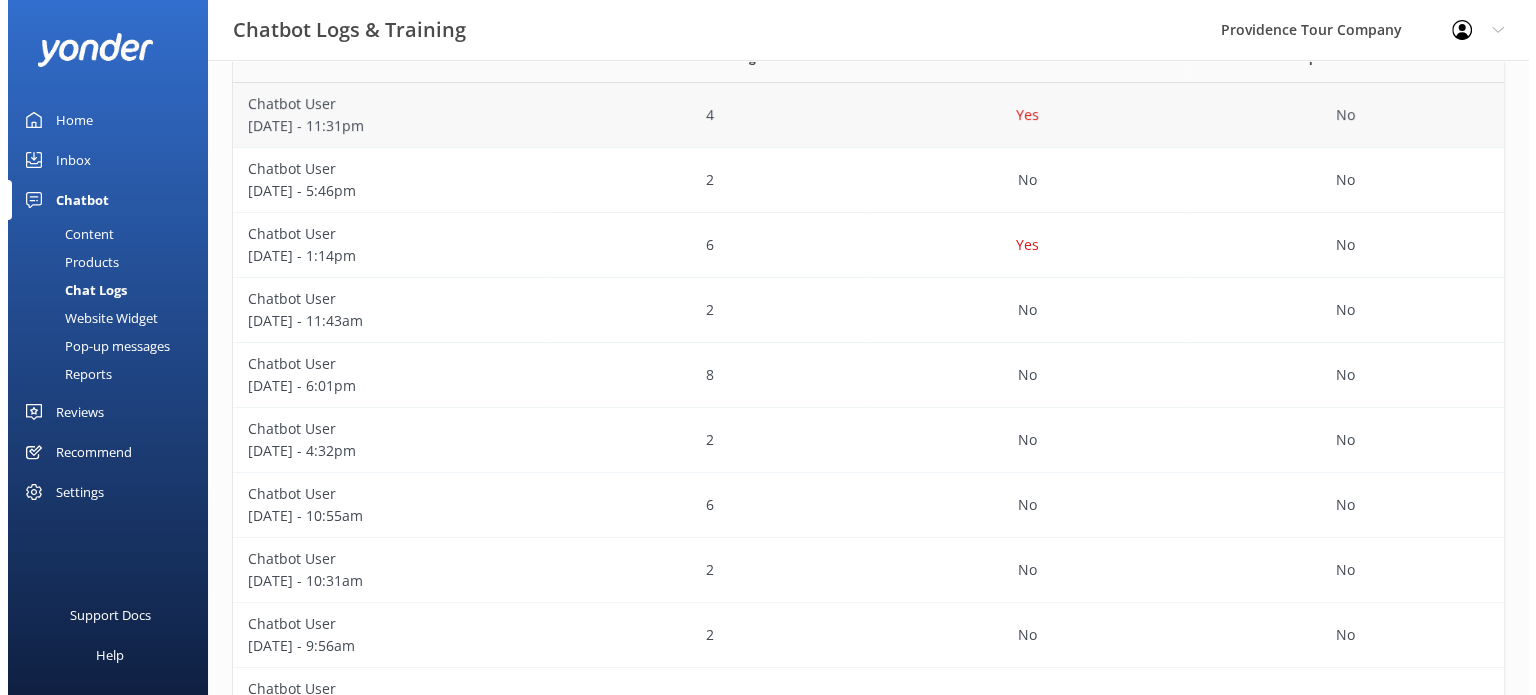 scroll, scrollTop: 0, scrollLeft: 0, axis: both 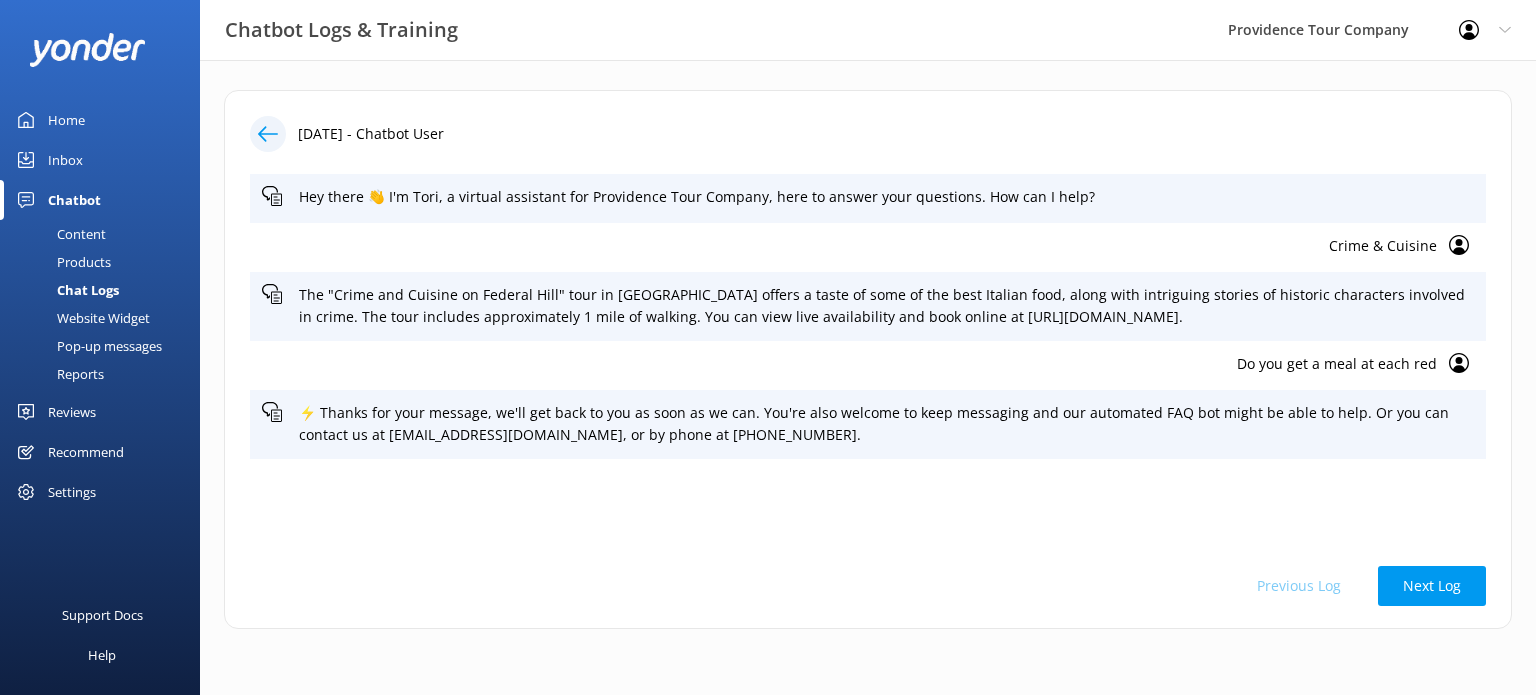 click 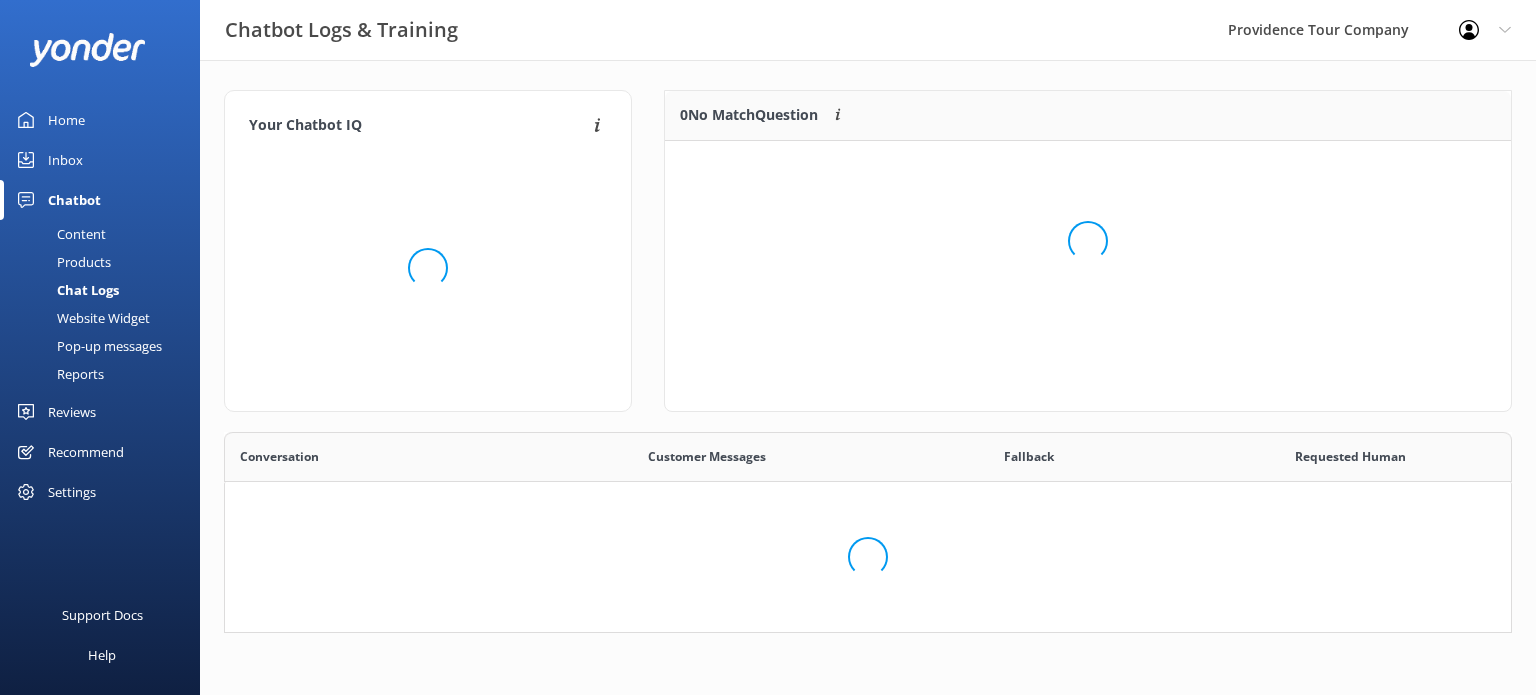 scroll, scrollTop: 16, scrollLeft: 16, axis: both 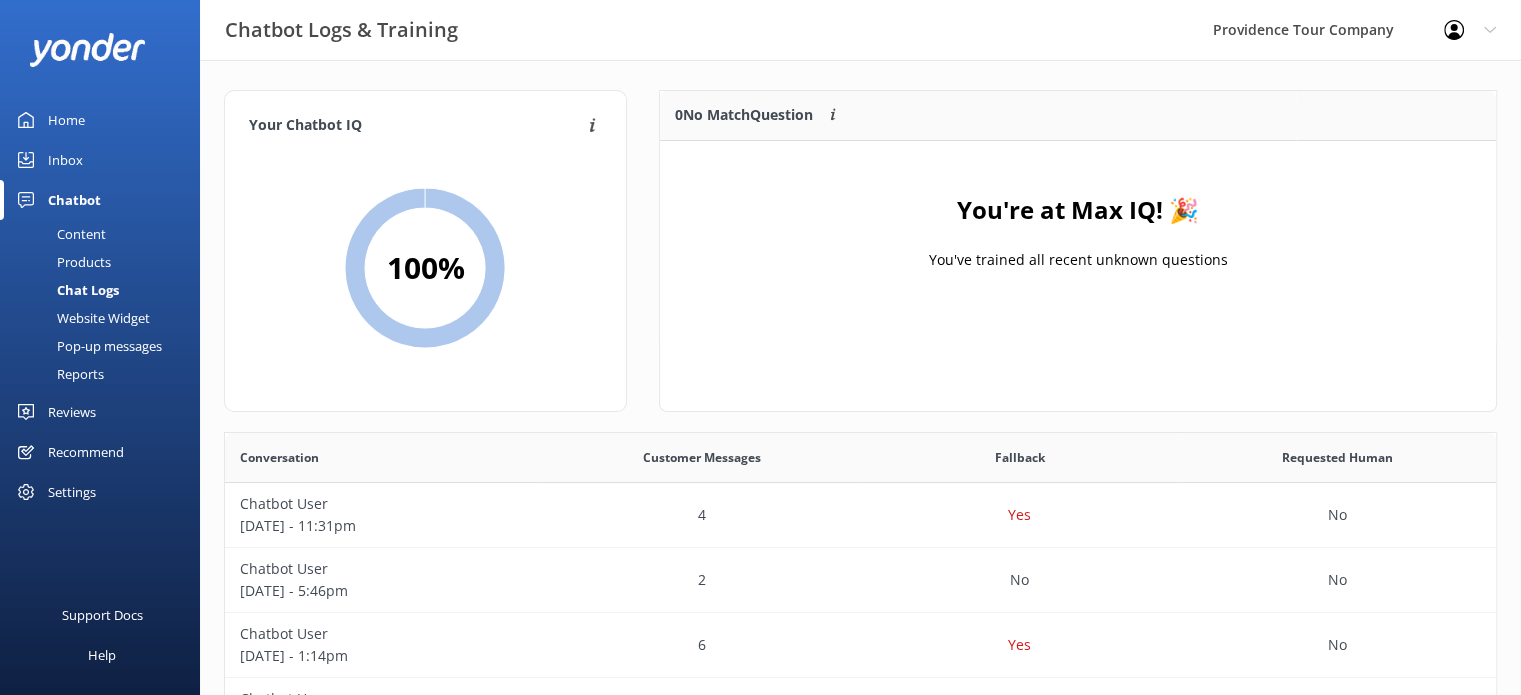 click on "Home" at bounding box center (100, 120) 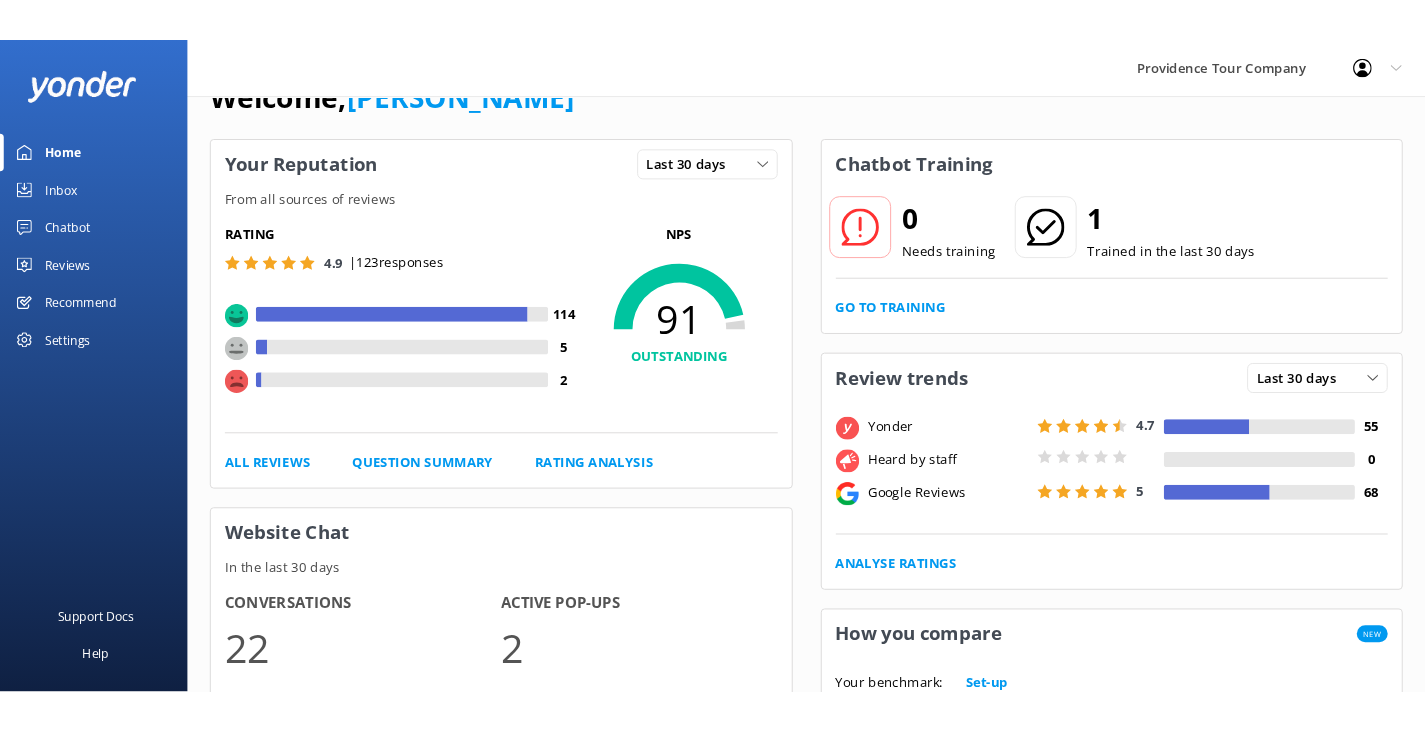 scroll, scrollTop: 0, scrollLeft: 0, axis: both 